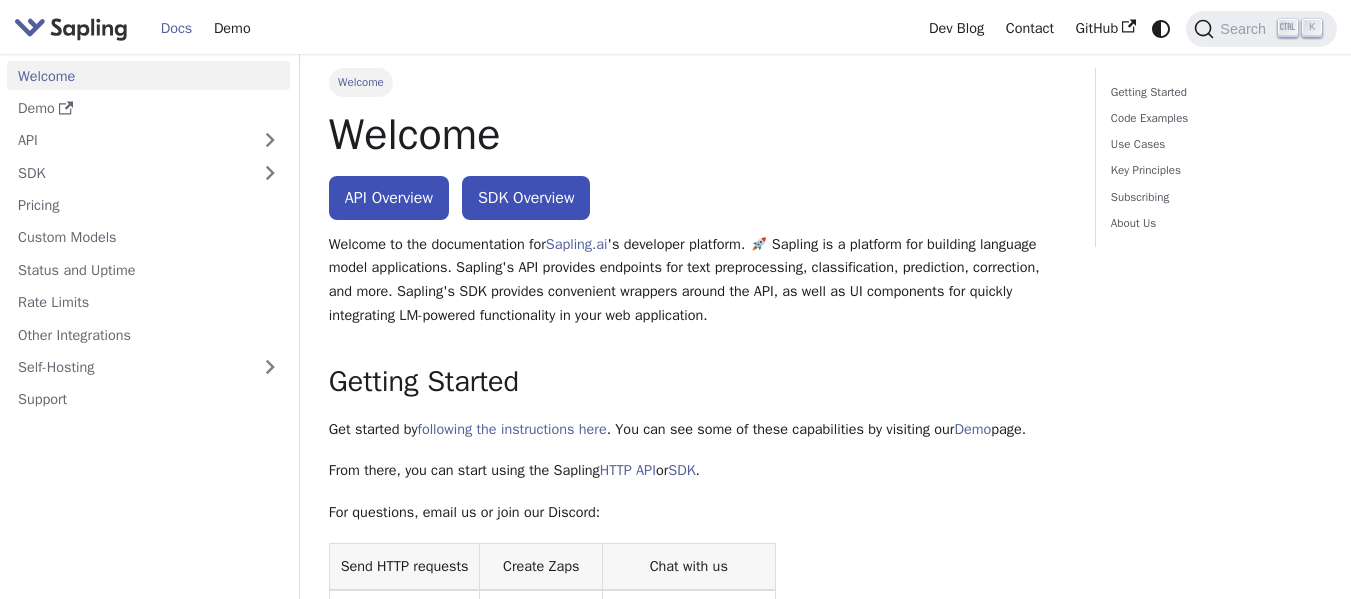 scroll, scrollTop: 0, scrollLeft: 0, axis: both 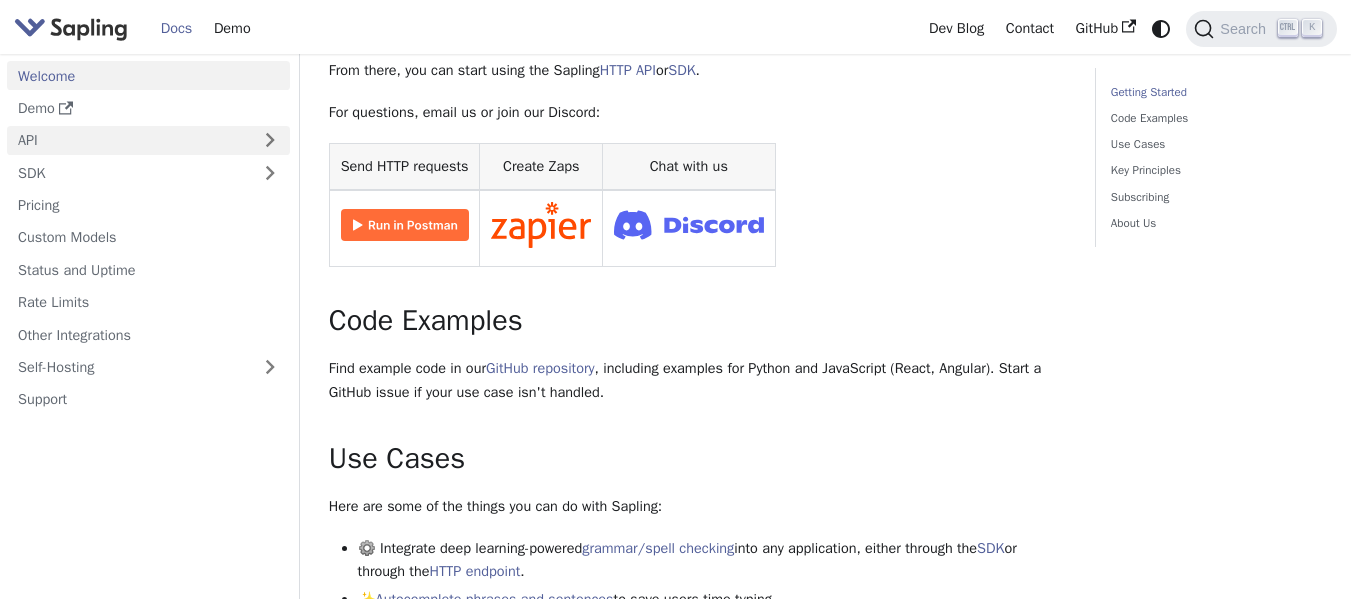 click on "API" at bounding box center [128, 140] 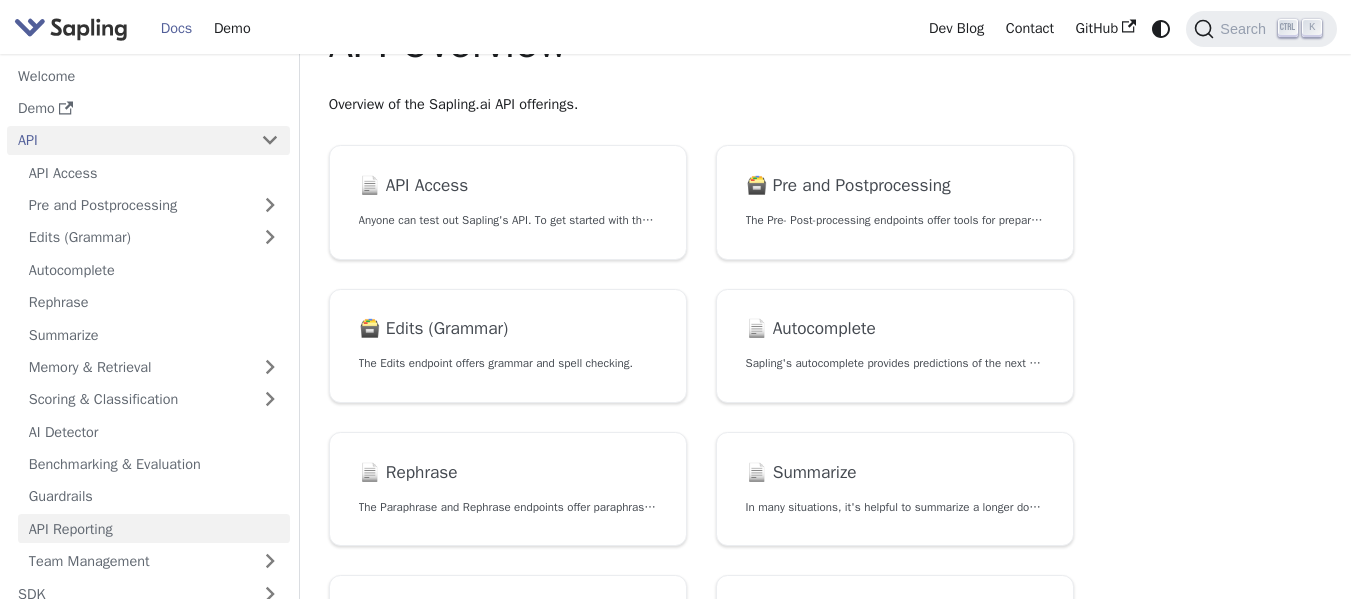 scroll, scrollTop: 0, scrollLeft: 0, axis: both 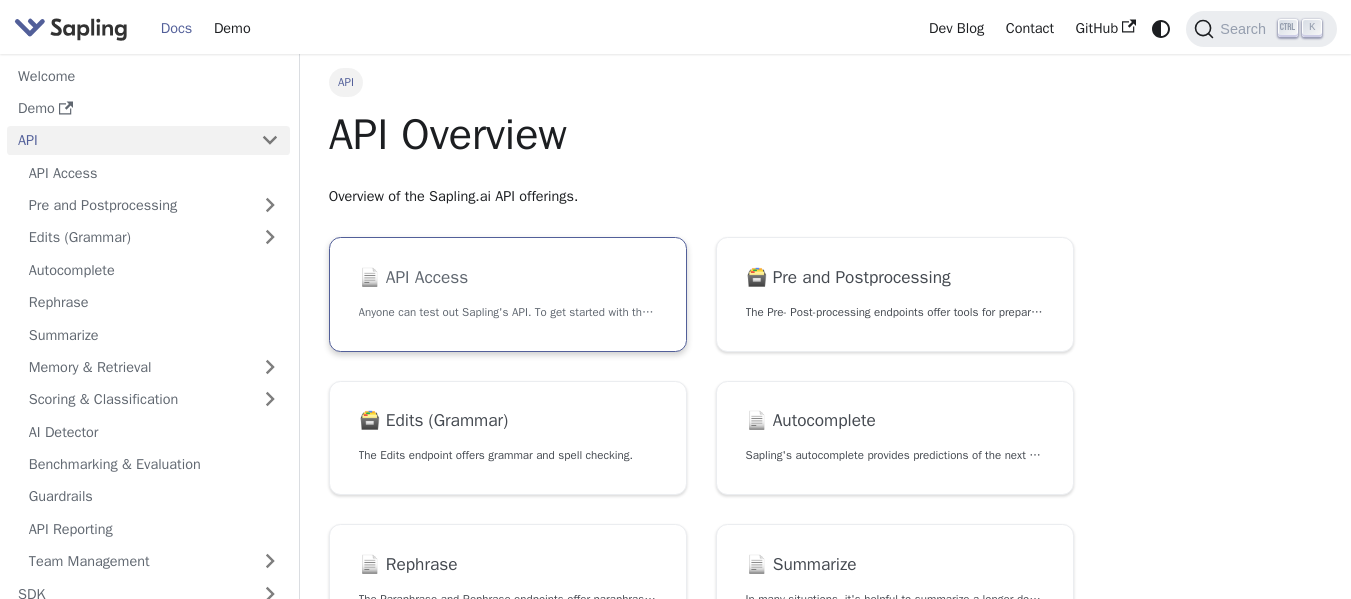 click on "Anyone can test out Sapling's API. To get started with the API, simply:" at bounding box center (508, 312) 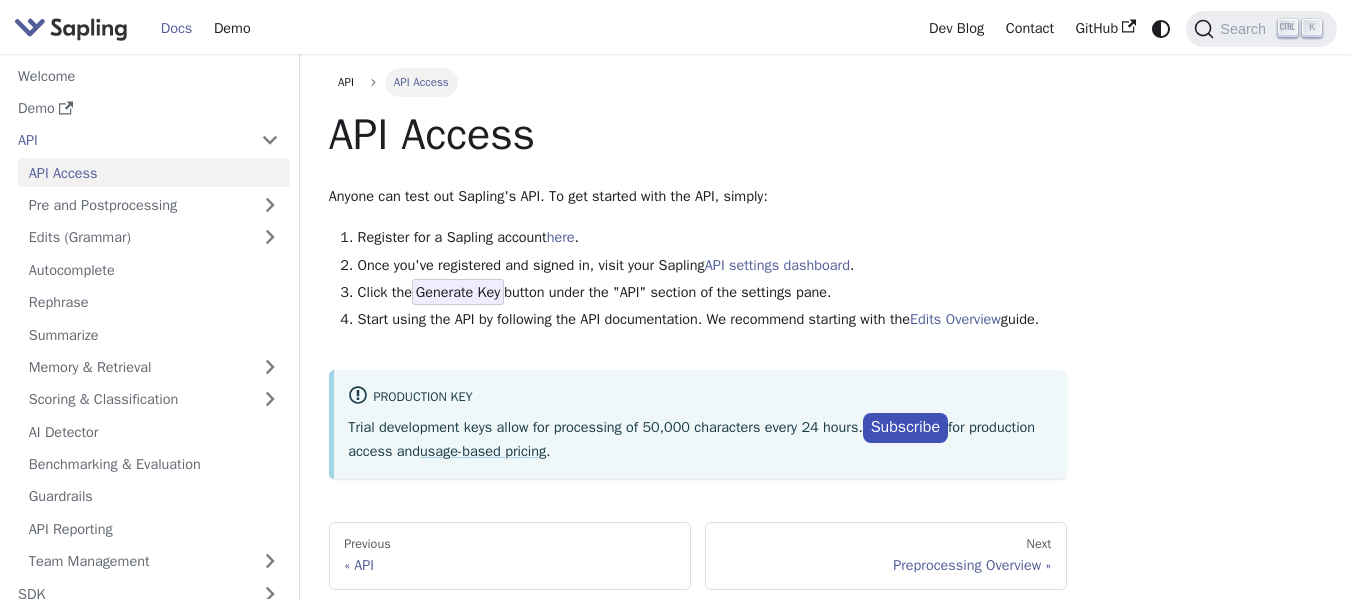 click on "Generate Key" at bounding box center (458, 292) 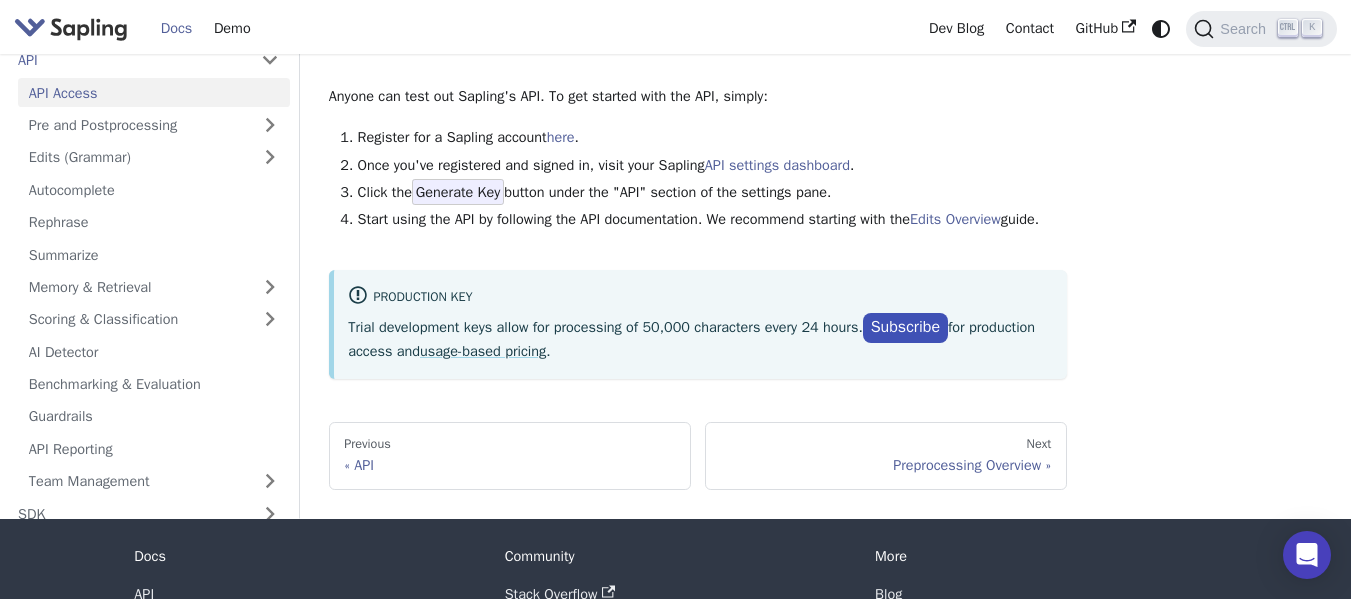 scroll, scrollTop: 0, scrollLeft: 0, axis: both 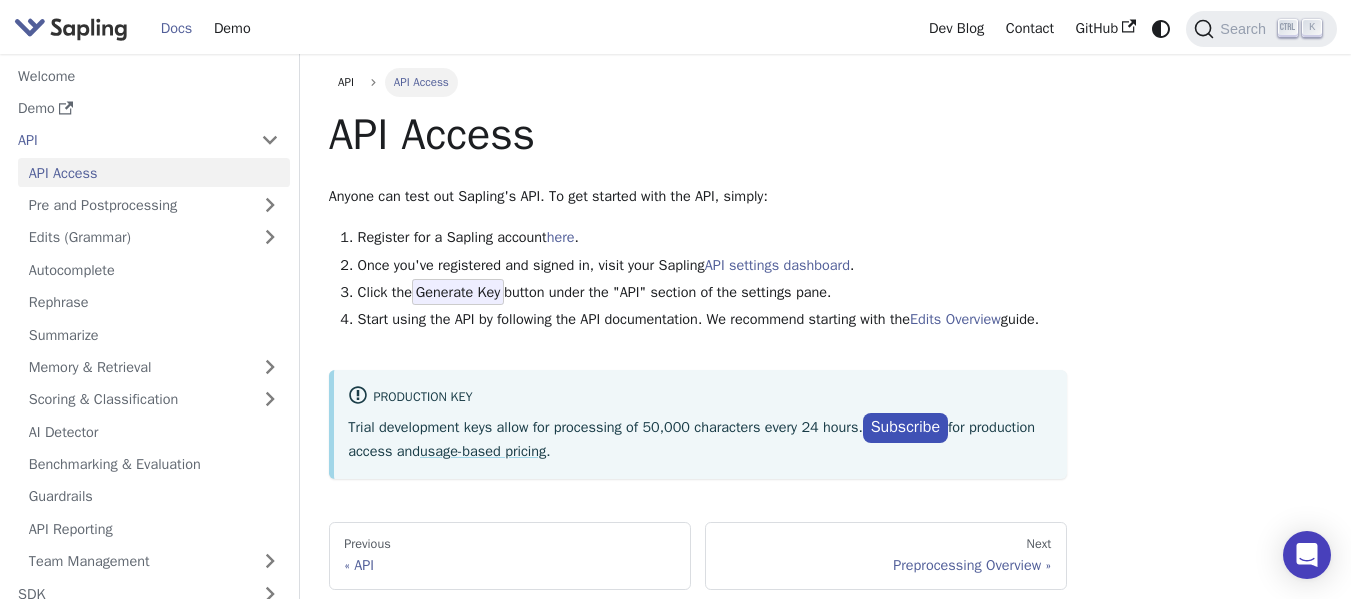 click on "Generate Key" at bounding box center [458, 292] 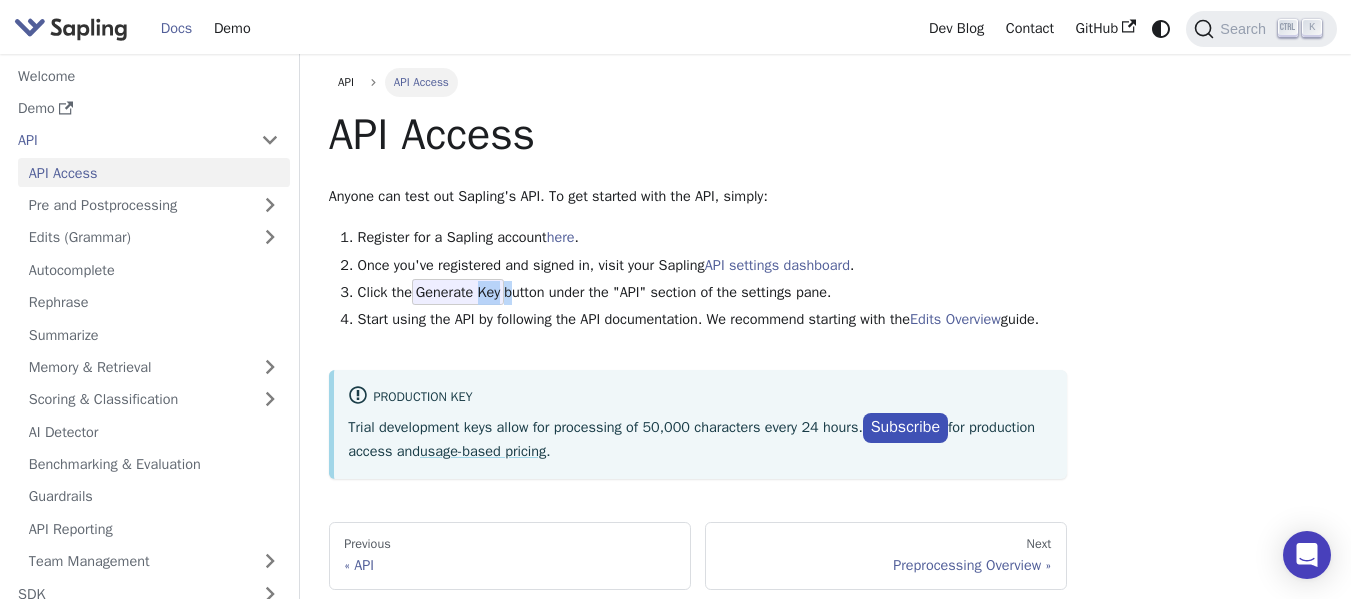 click on "Generate Key" at bounding box center [458, 292] 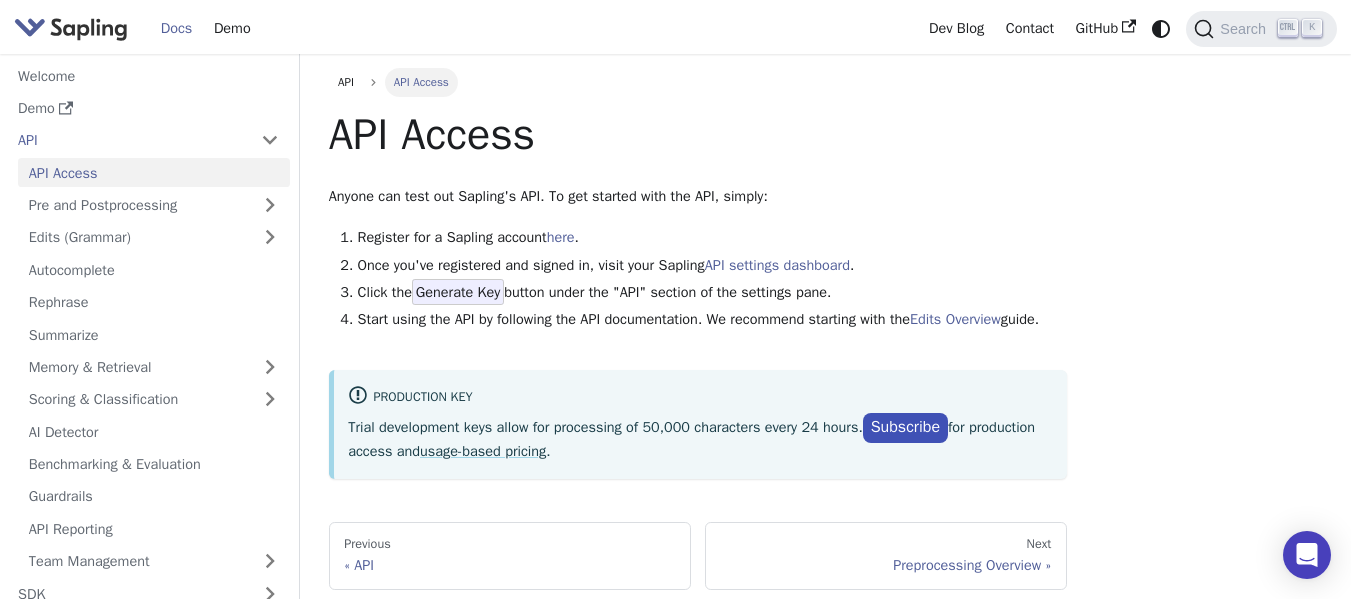 click on "Generate Key" at bounding box center (458, 292) 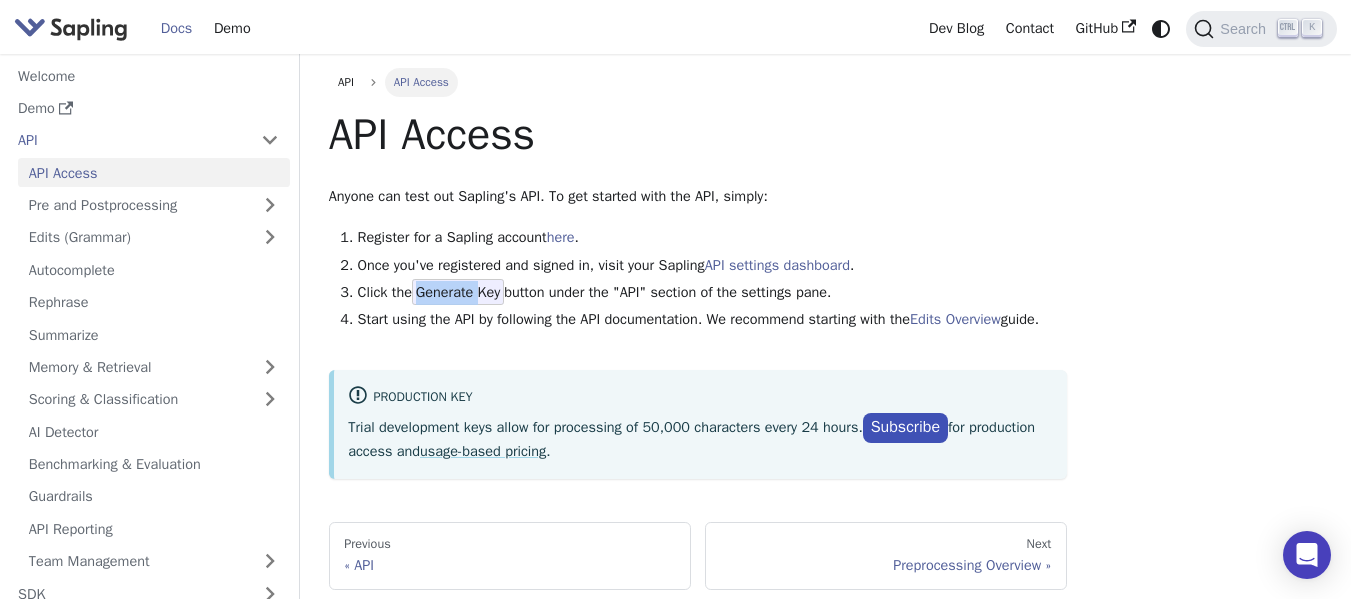 click on "Generate Key" at bounding box center (458, 292) 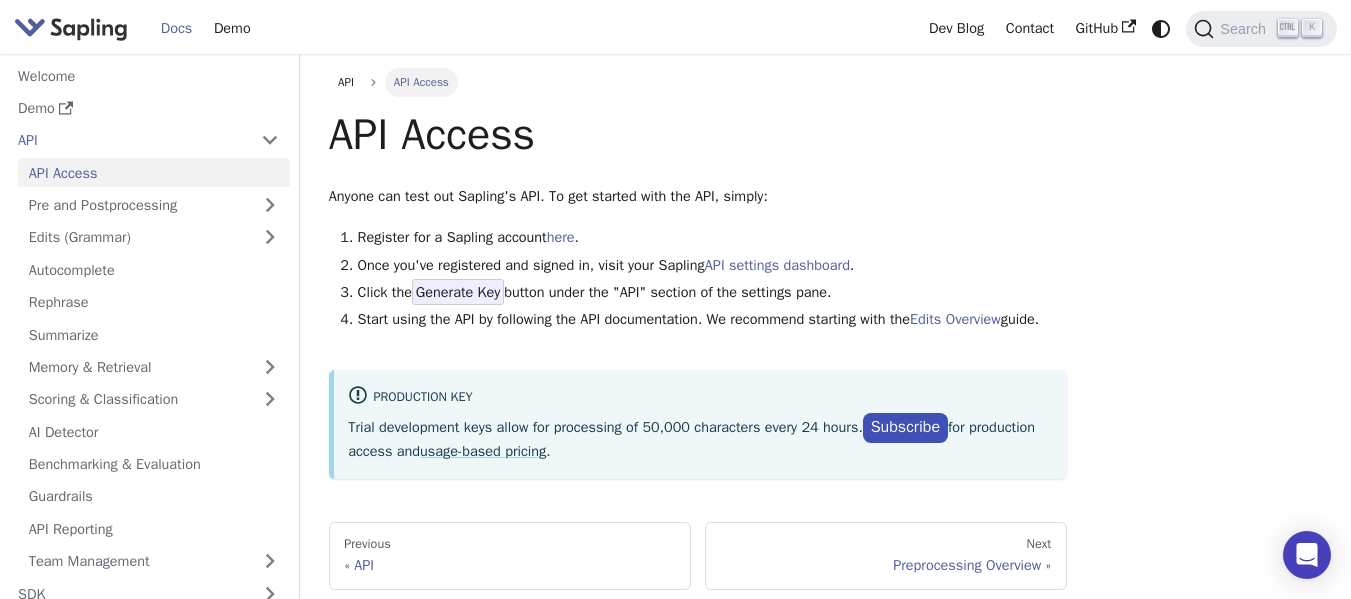 click on "Register for a Sapling account  here ." at bounding box center [712, 238] 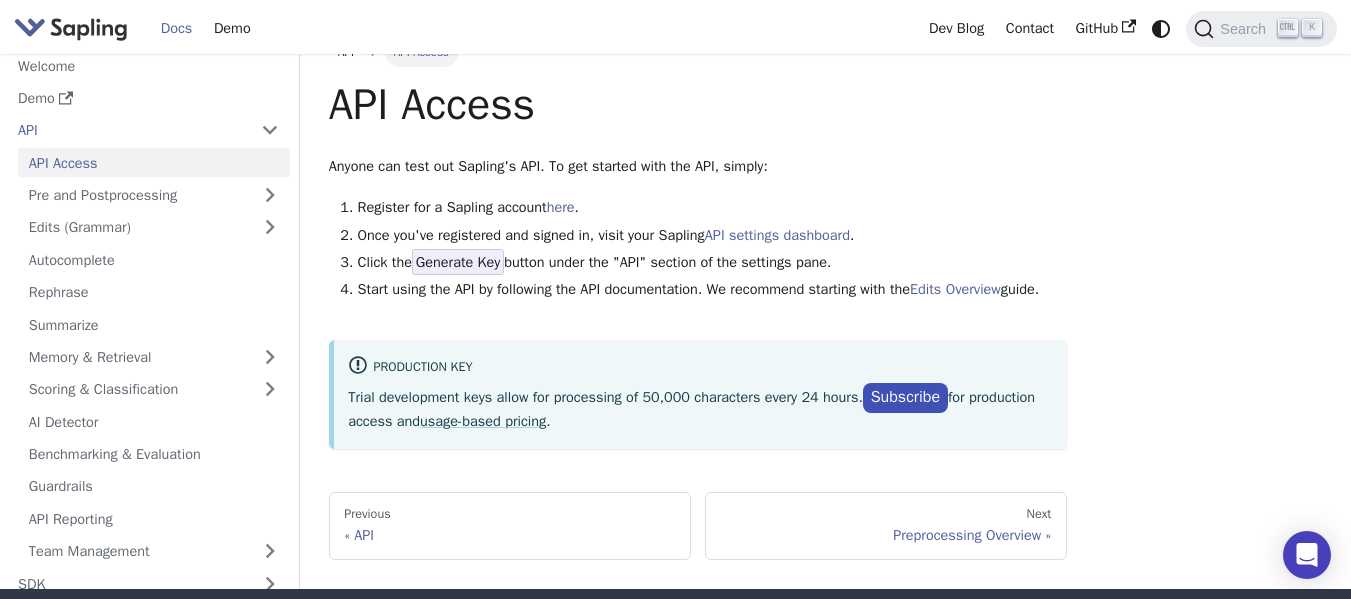 scroll, scrollTop: 0, scrollLeft: 0, axis: both 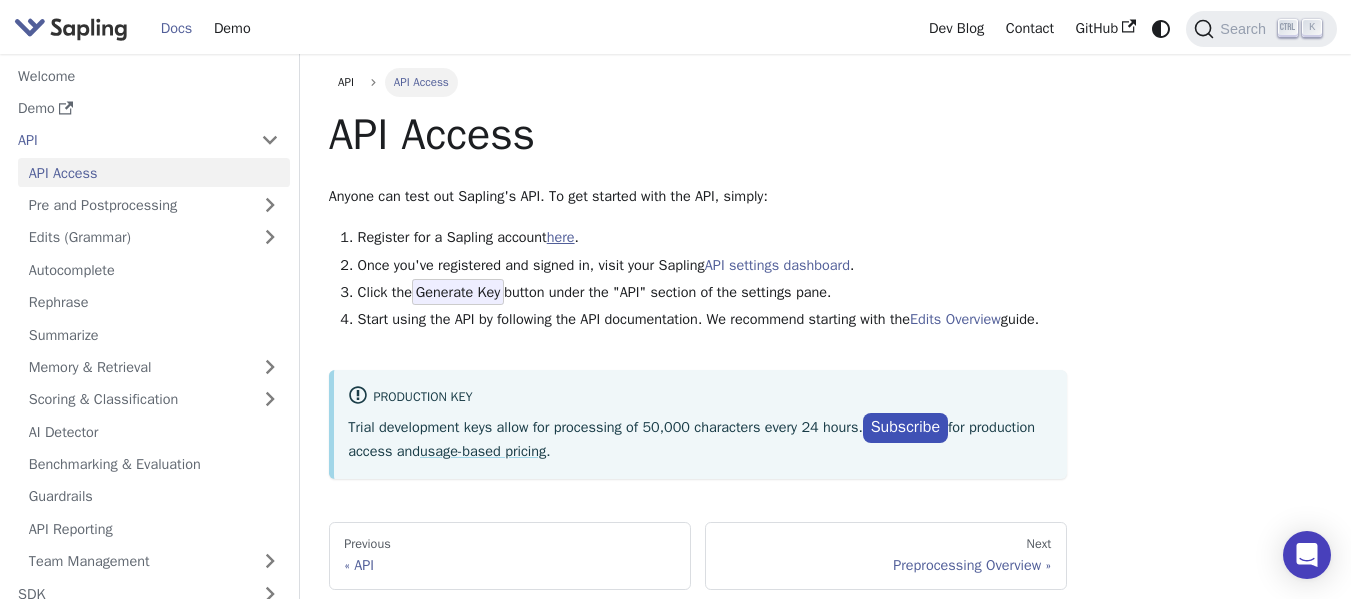click on "here" at bounding box center (561, 237) 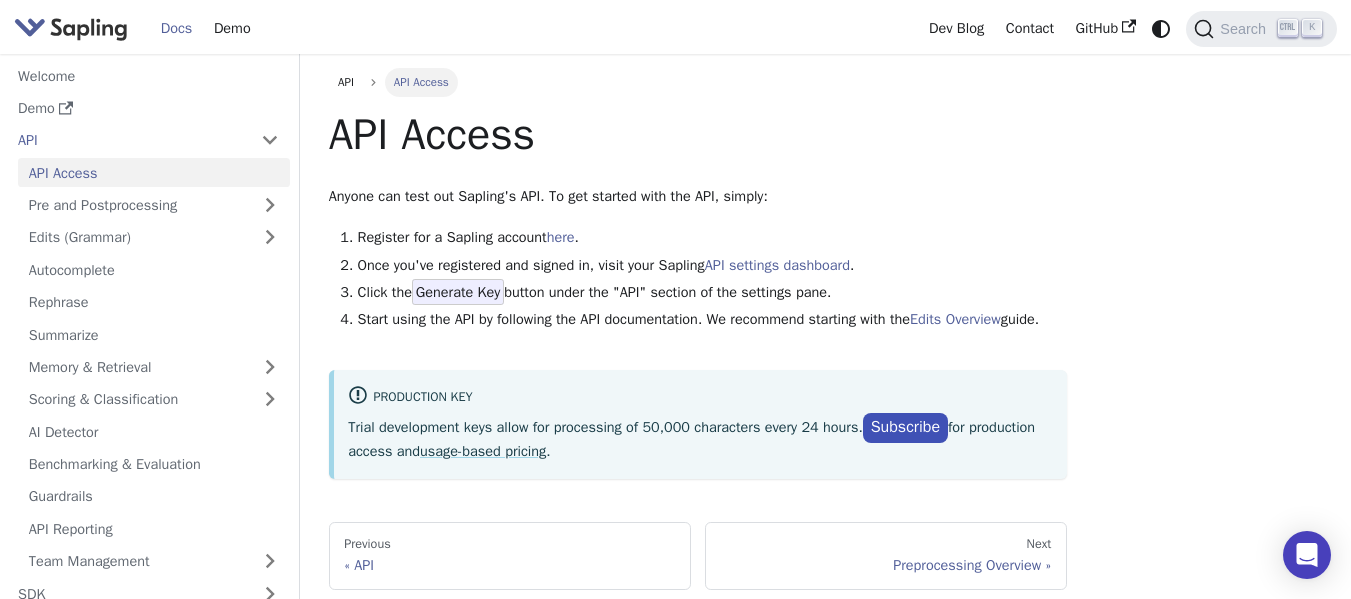 click on "API Access" at bounding box center (421, 82) 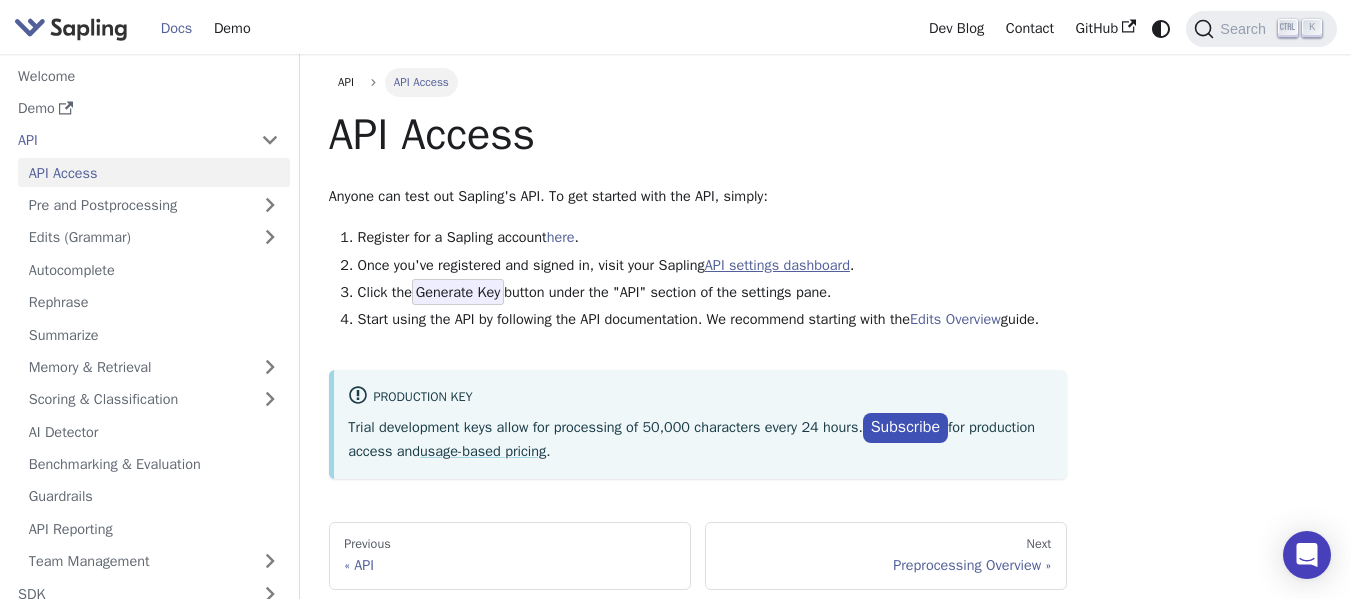 click on "API settings dashboard" at bounding box center [777, 265] 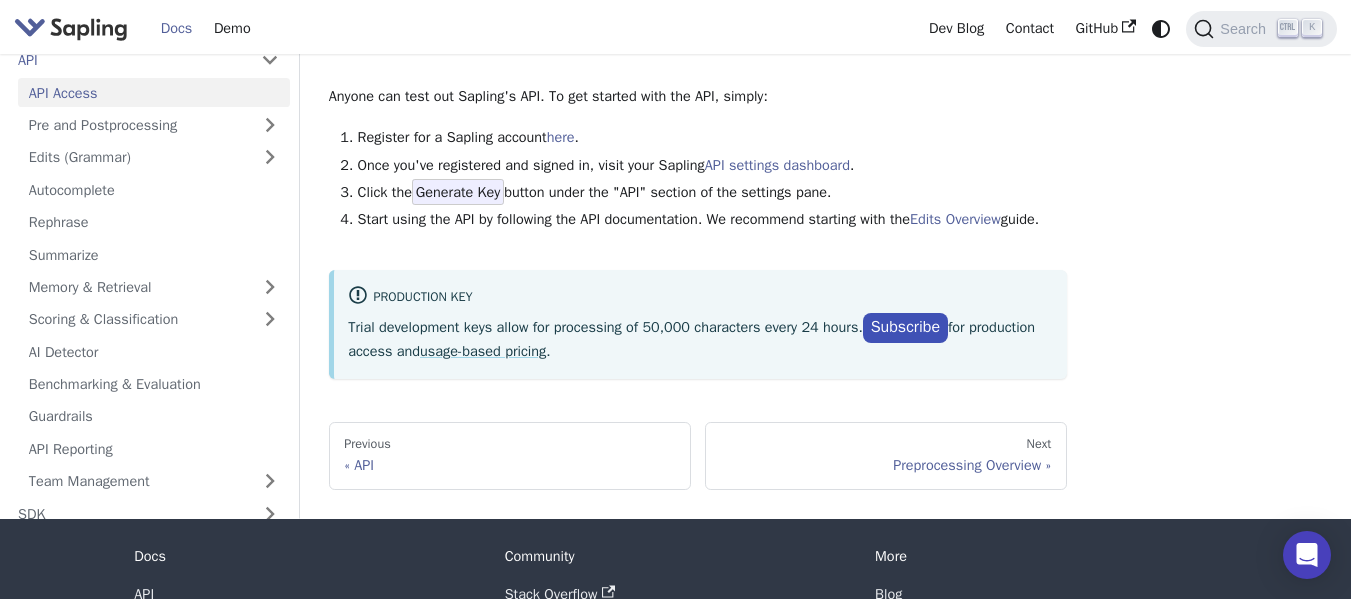 scroll, scrollTop: 0, scrollLeft: 0, axis: both 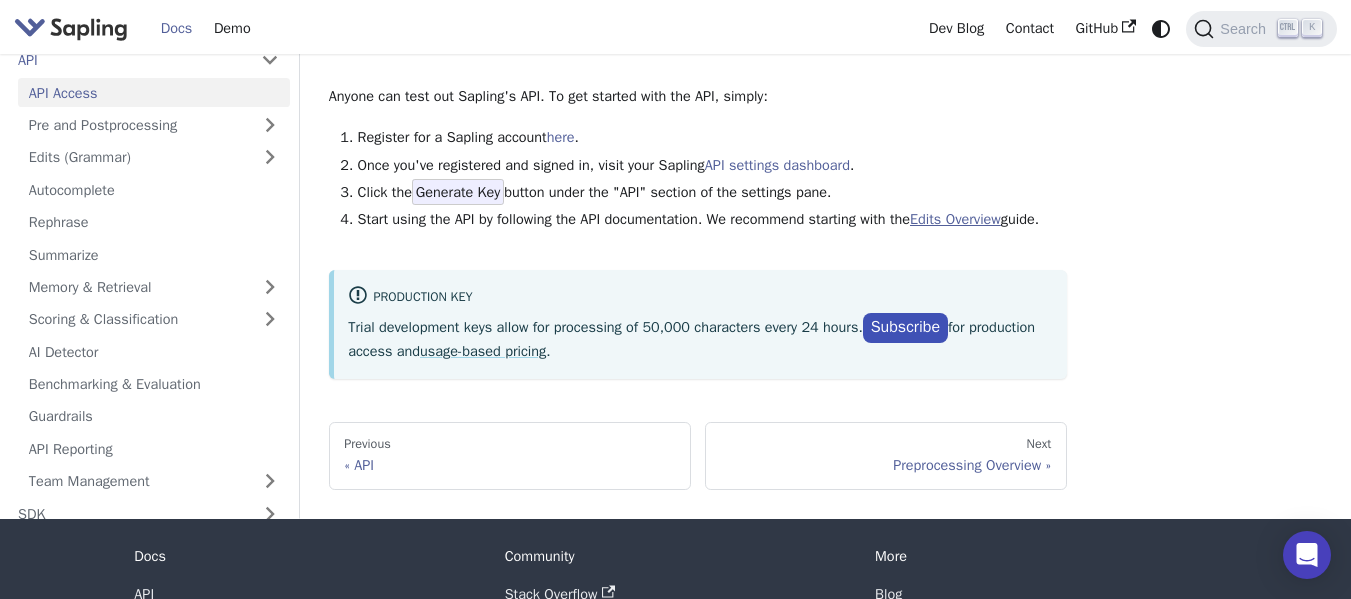 click on "Edits Overview" at bounding box center [955, 219] 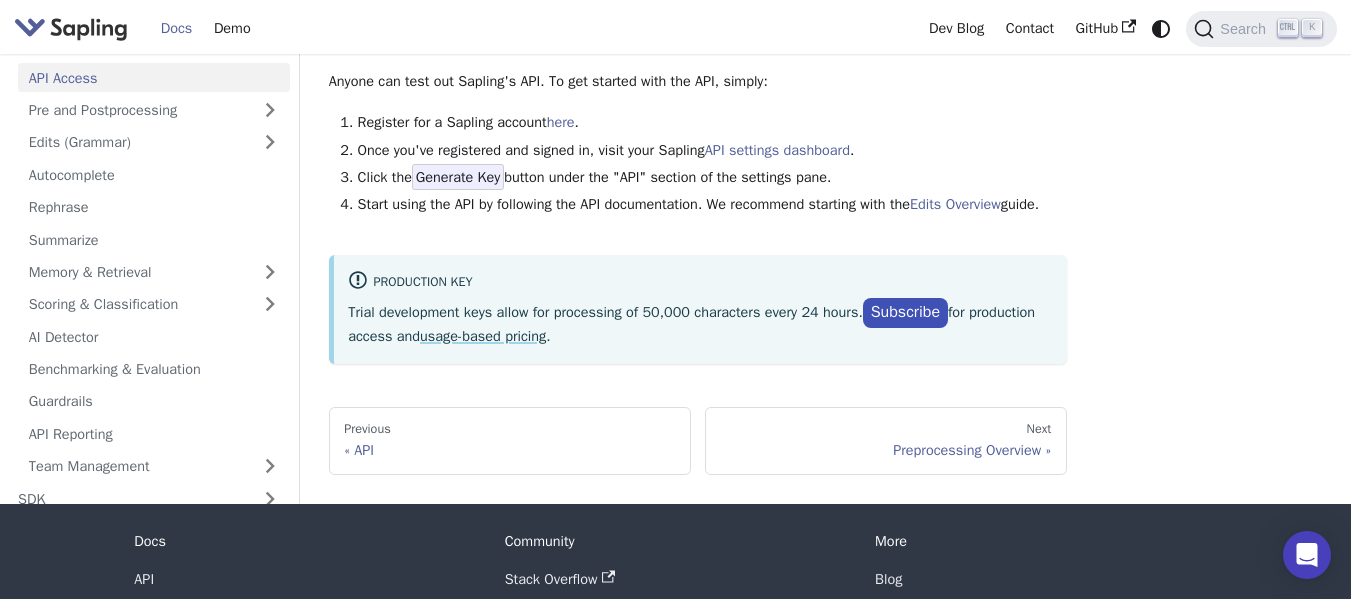 scroll, scrollTop: 0, scrollLeft: 0, axis: both 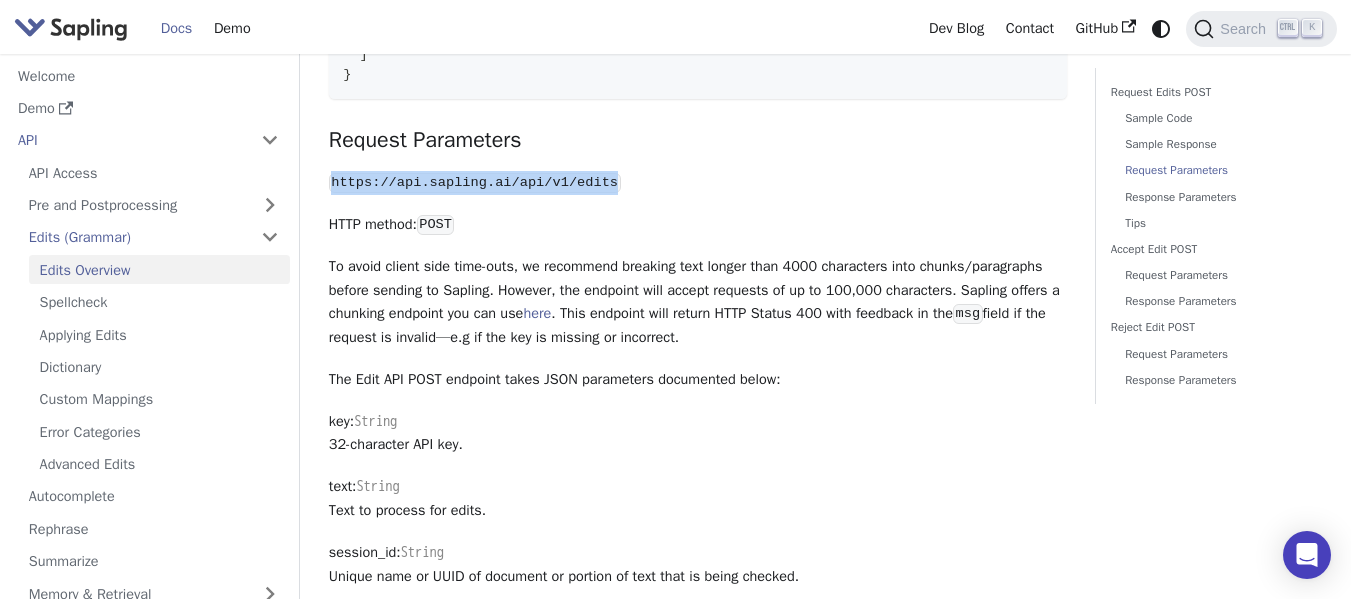 drag, startPoint x: 594, startPoint y: 138, endPoint x: 326, endPoint y: 128, distance: 268.1865 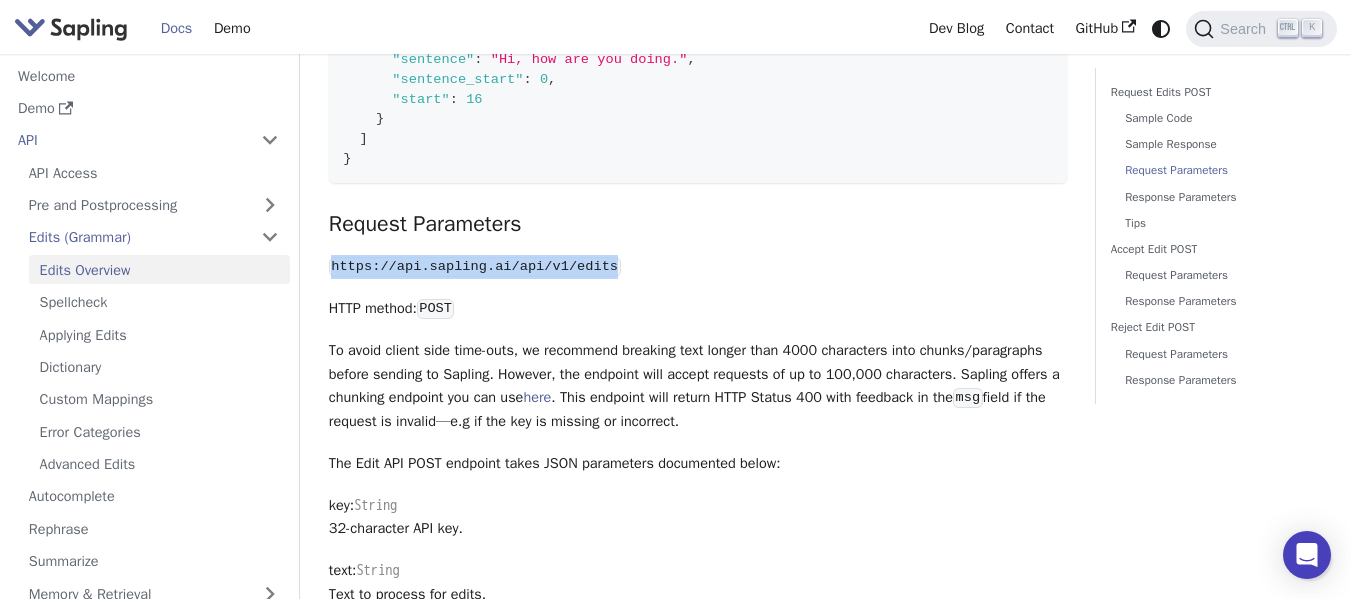 scroll, scrollTop: 1400, scrollLeft: 0, axis: vertical 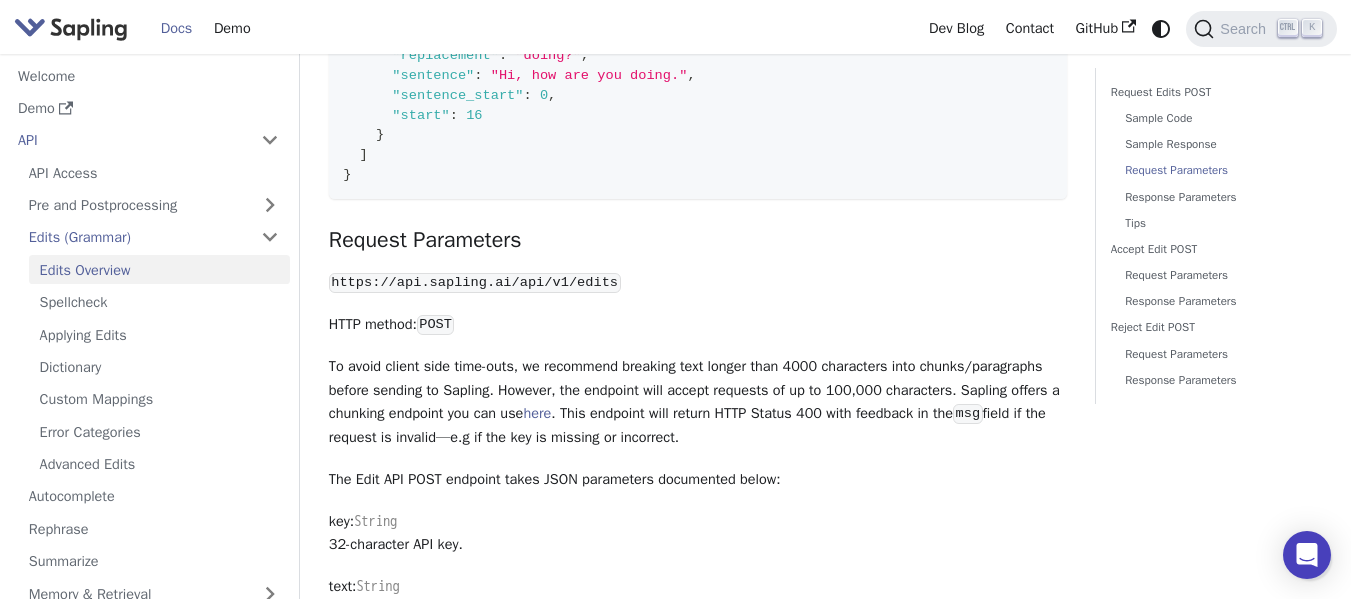 click on "HTTP method:  POST" at bounding box center (698, 325) 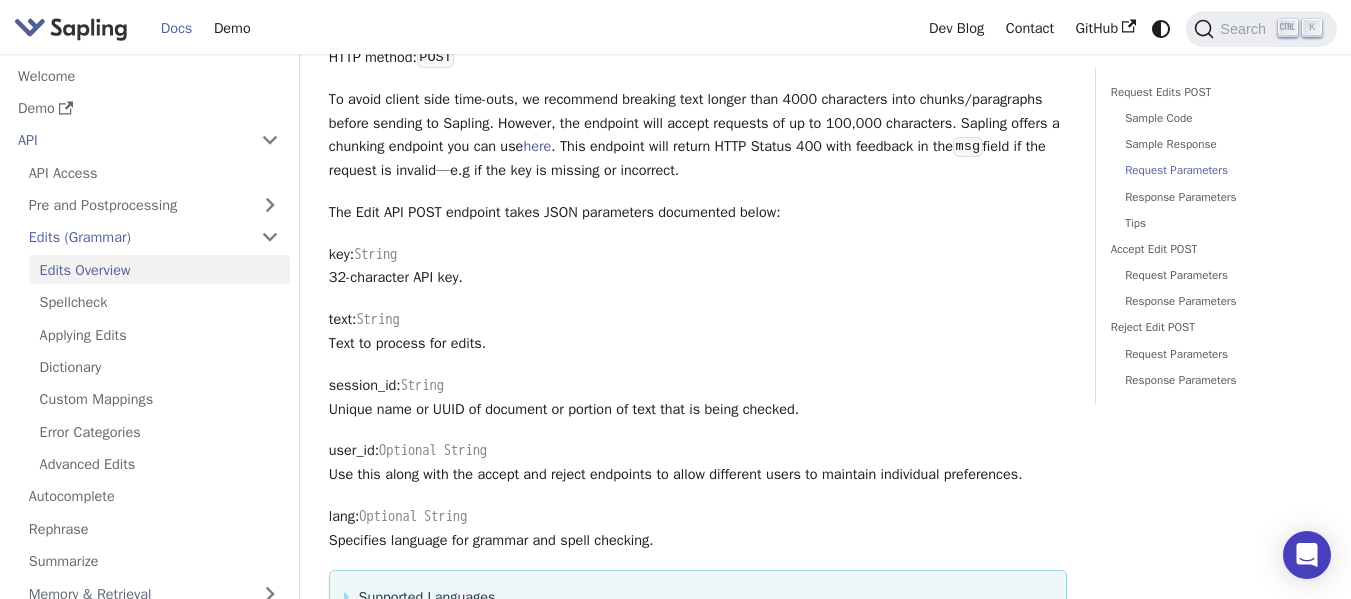 scroll, scrollTop: 1700, scrollLeft: 0, axis: vertical 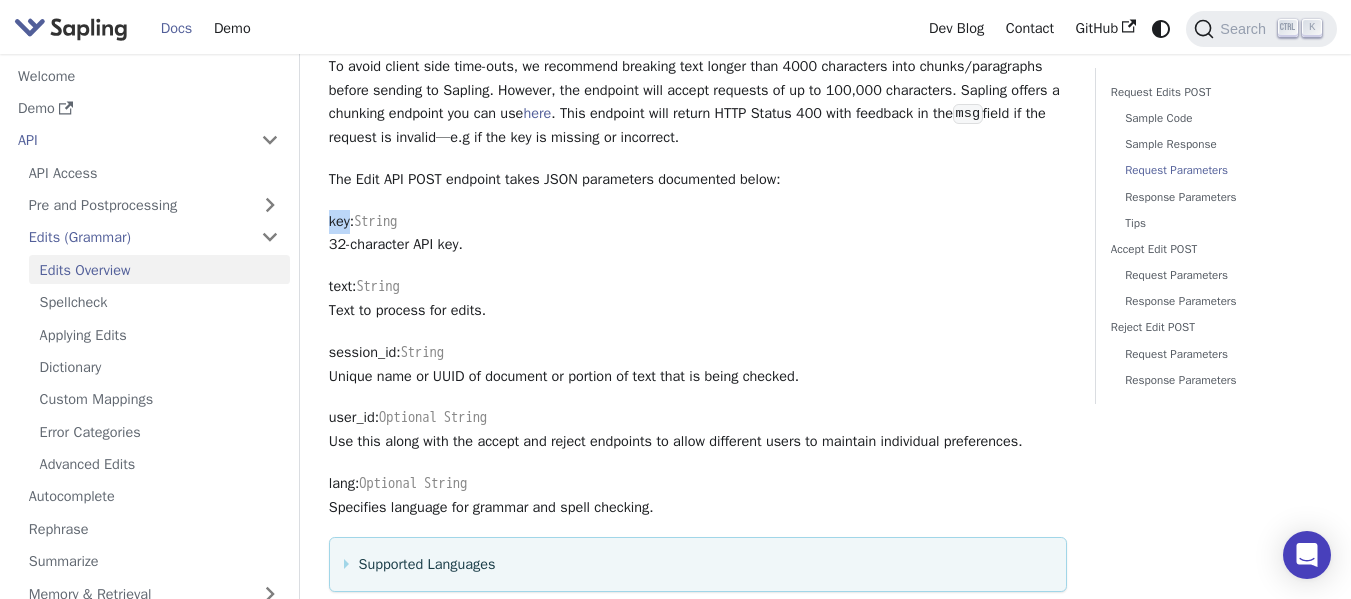 drag, startPoint x: 353, startPoint y: 180, endPoint x: 332, endPoint y: 184, distance: 21.377558 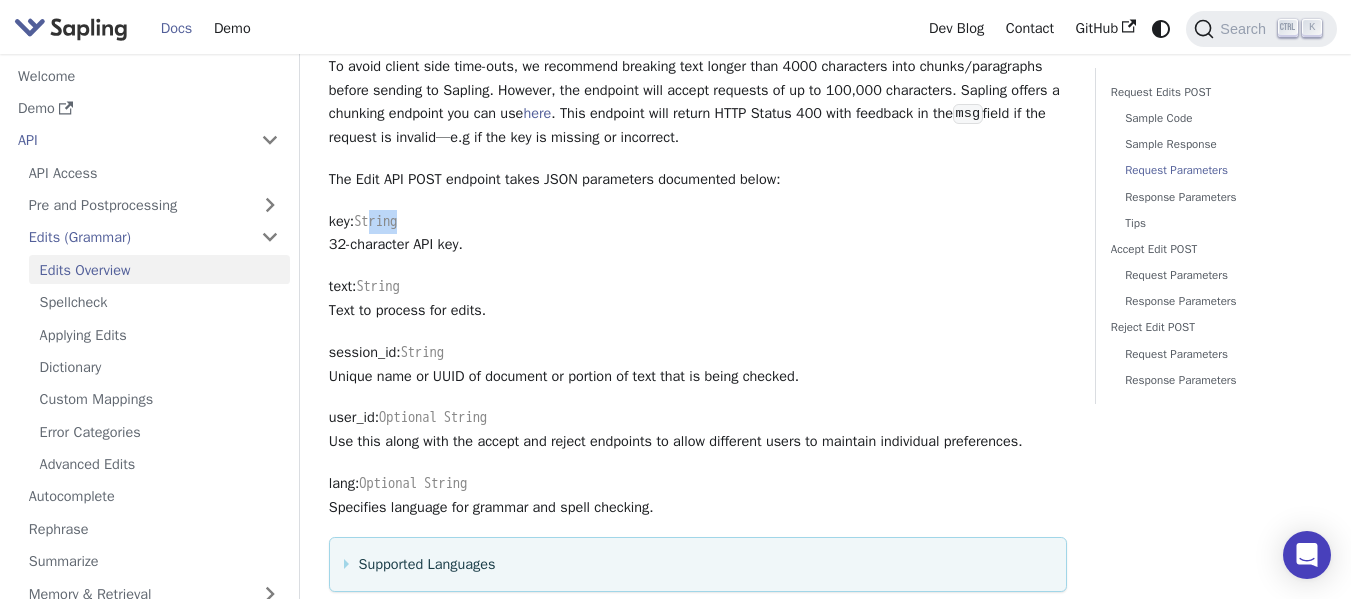 drag, startPoint x: 403, startPoint y: 182, endPoint x: 372, endPoint y: 182, distance: 31 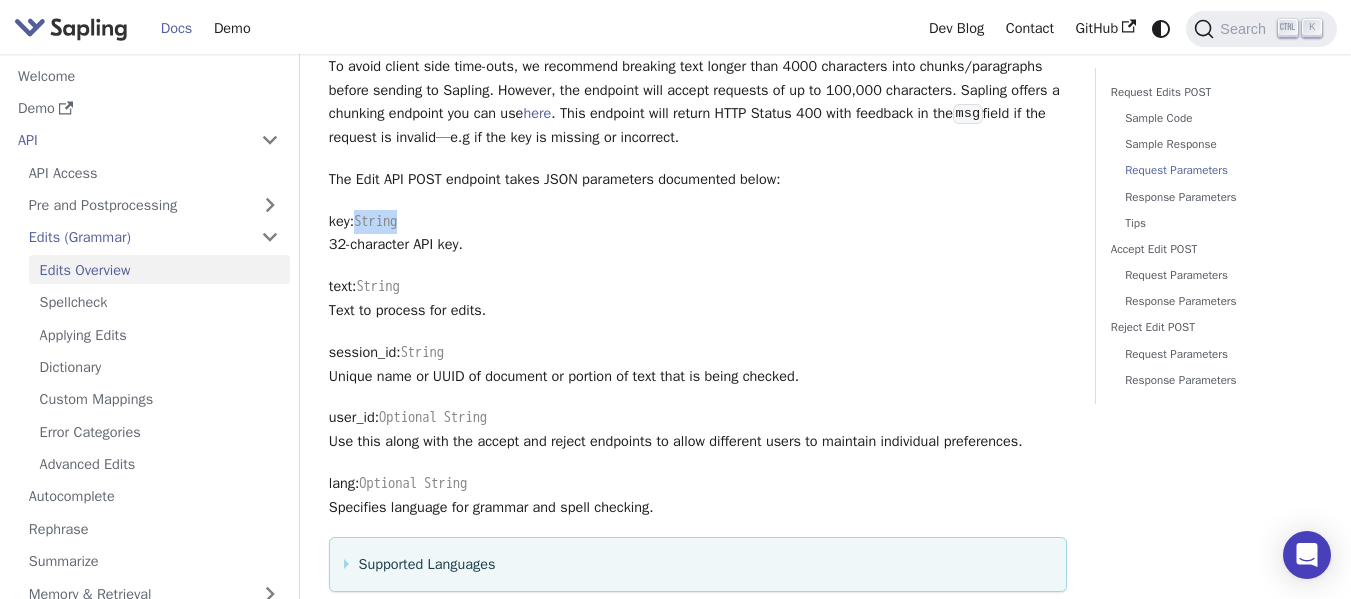 drag, startPoint x: 409, startPoint y: 181, endPoint x: 360, endPoint y: 180, distance: 49.010204 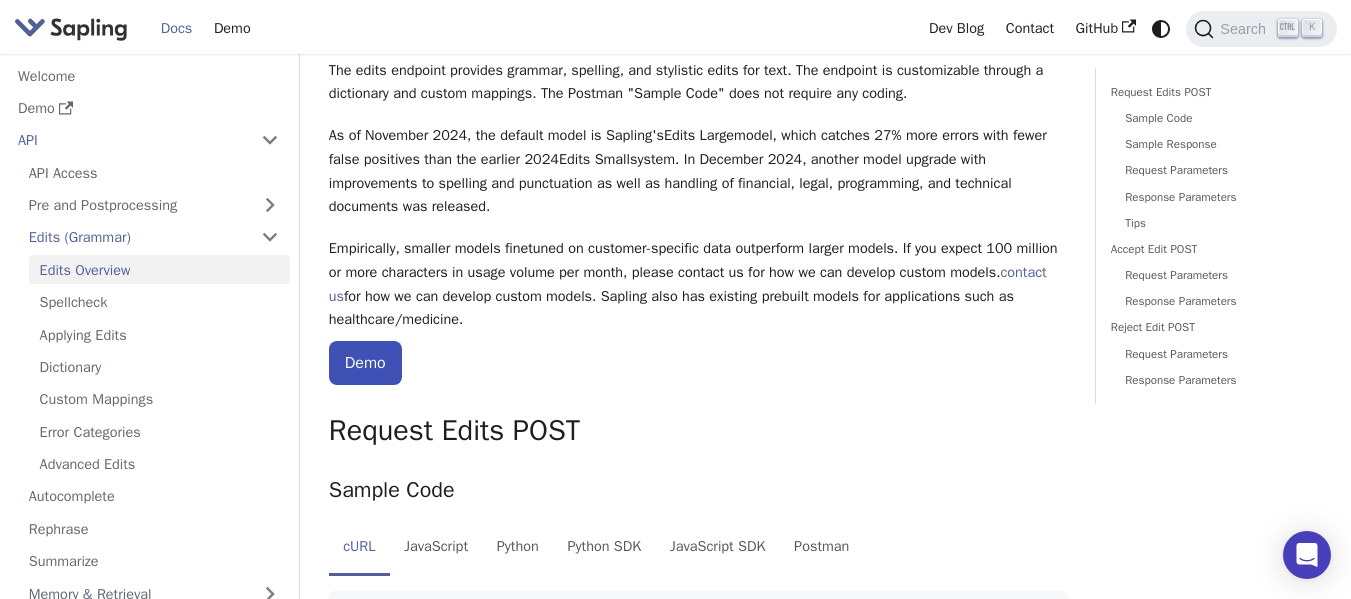 scroll, scrollTop: 0, scrollLeft: 0, axis: both 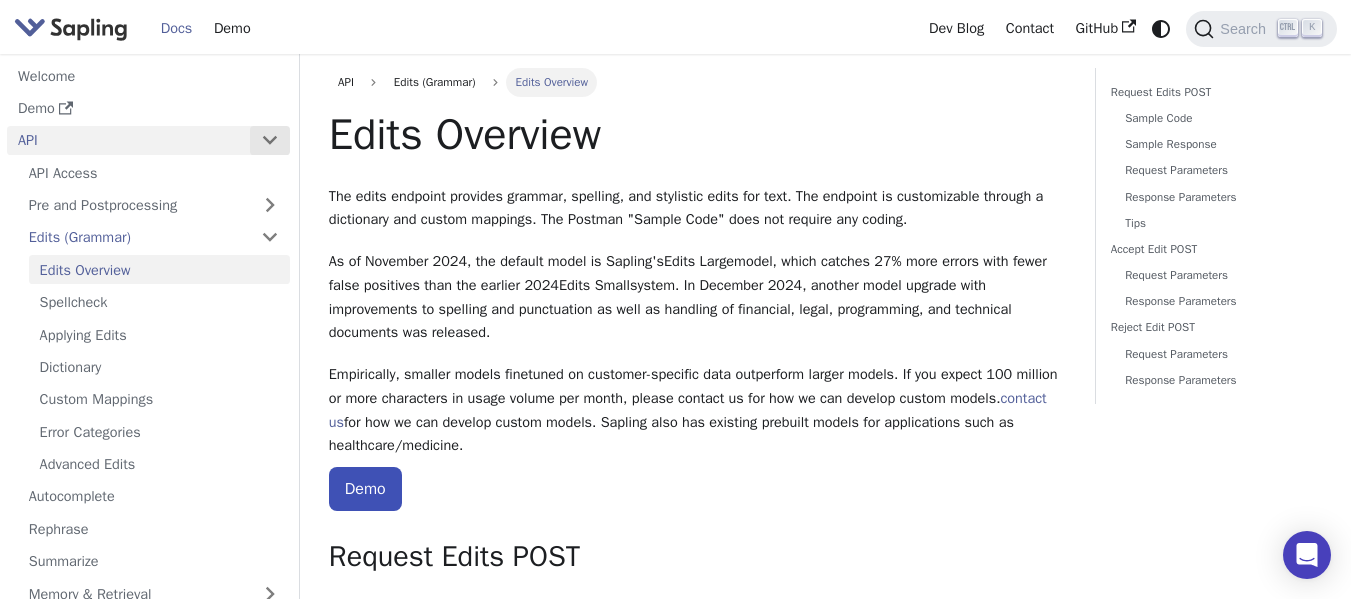 click at bounding box center (270, 140) 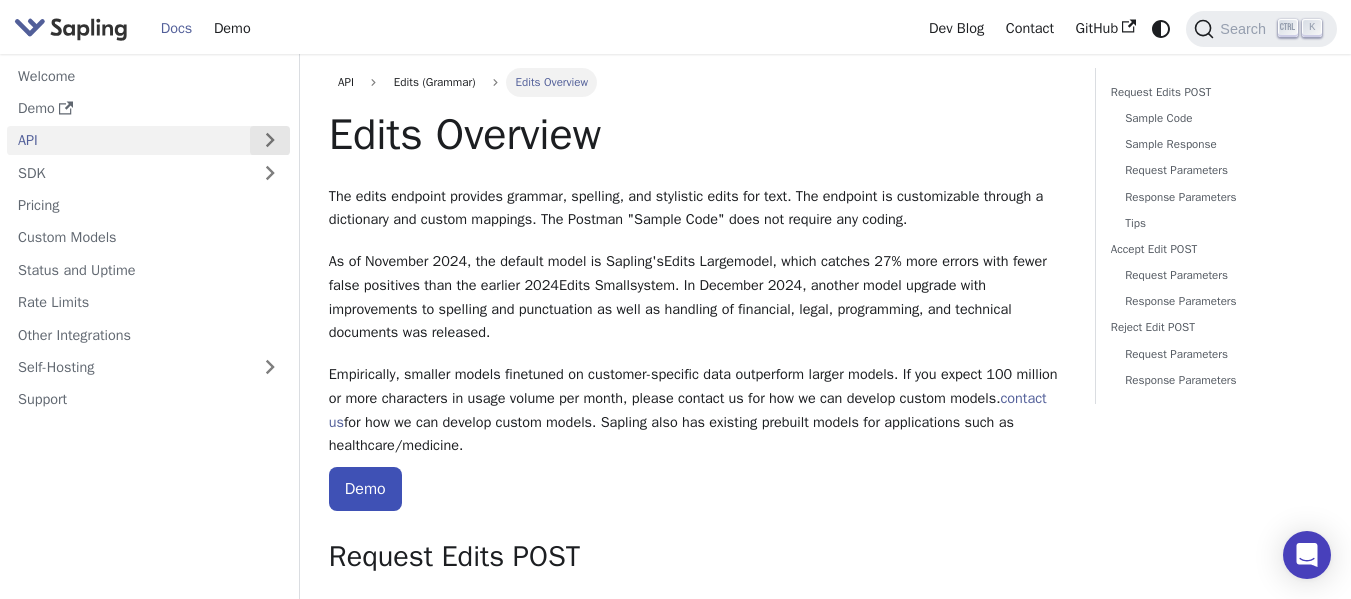 click at bounding box center (270, 140) 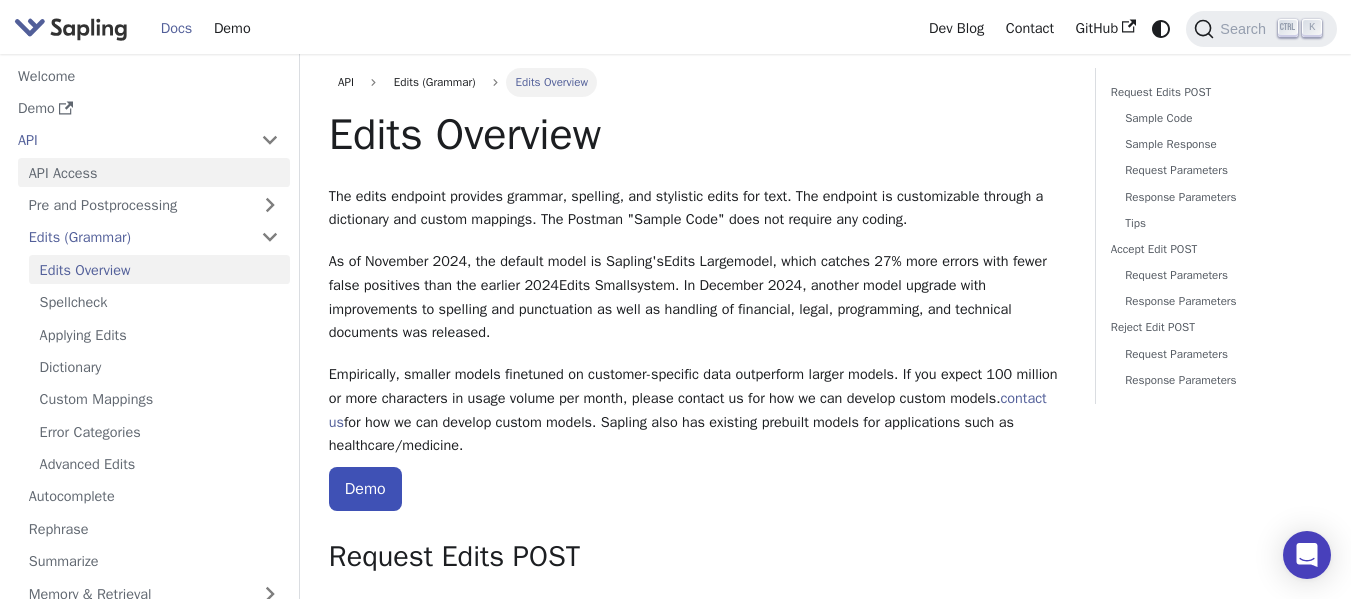 click on "API Access" at bounding box center [154, 172] 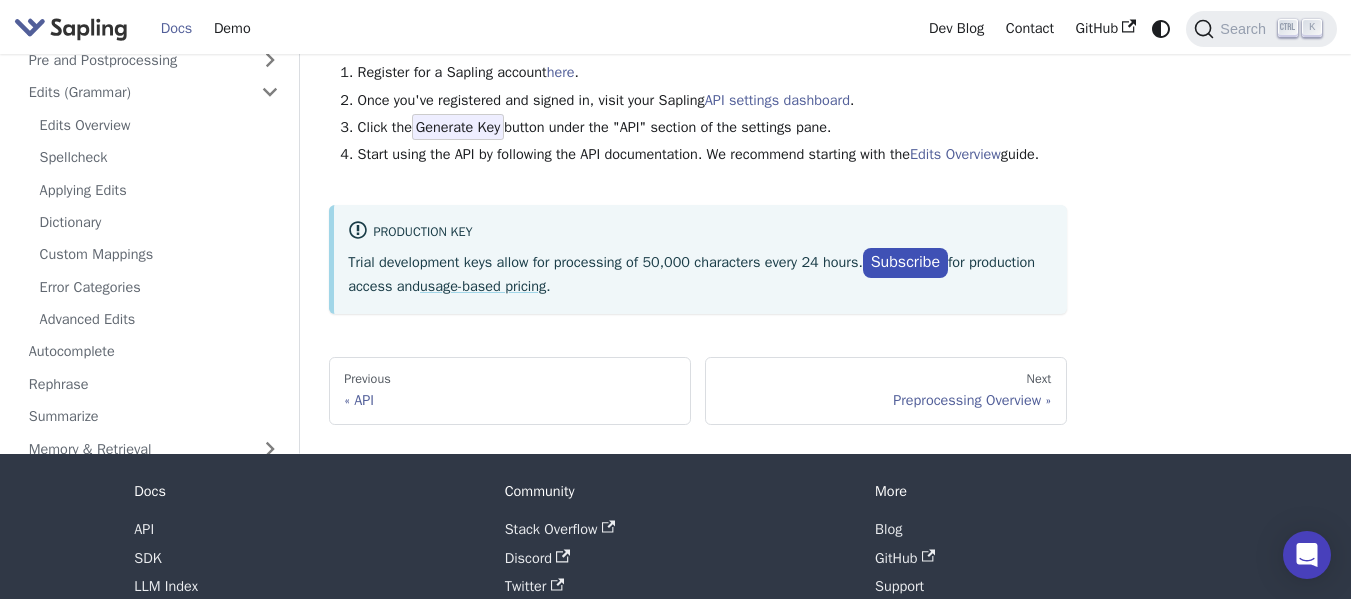 scroll, scrollTop: 200, scrollLeft: 0, axis: vertical 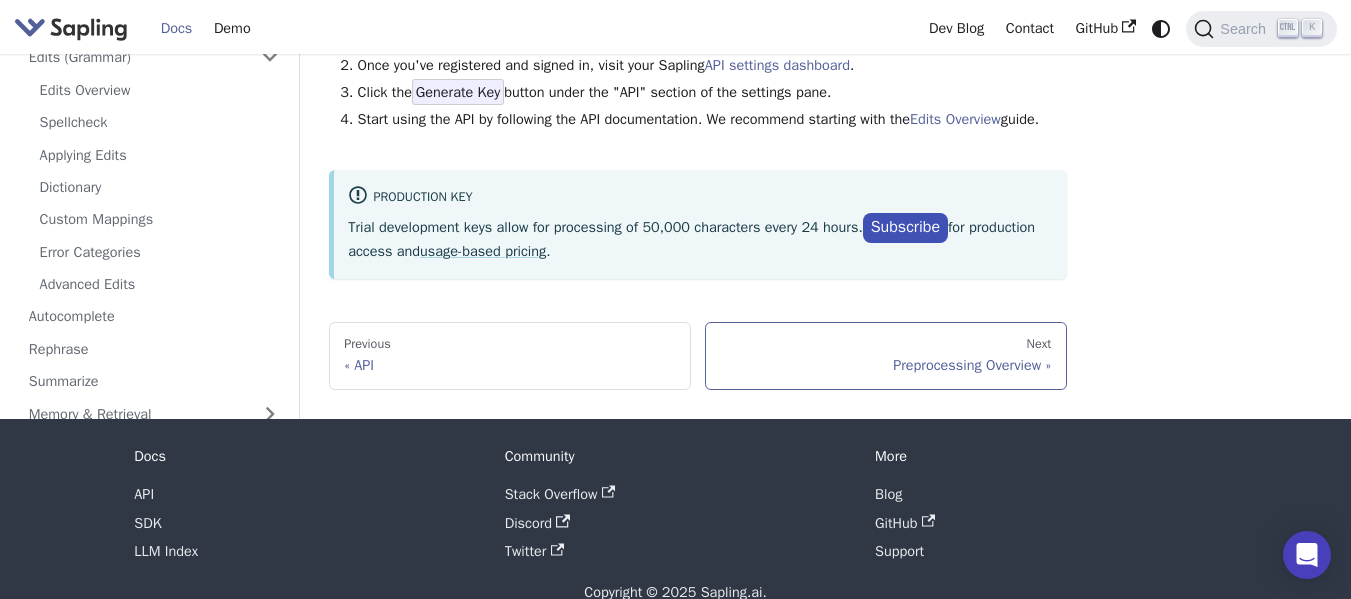 click on "Preprocessing Overview" at bounding box center (885, 365) 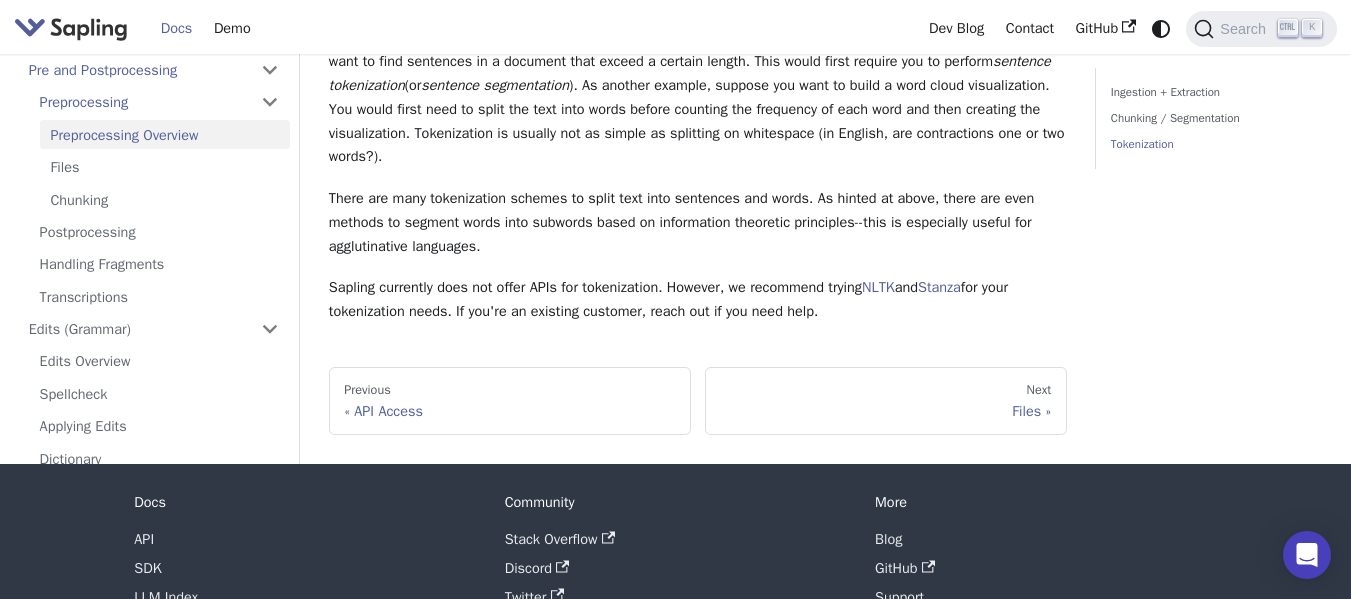 scroll, scrollTop: 800, scrollLeft: 0, axis: vertical 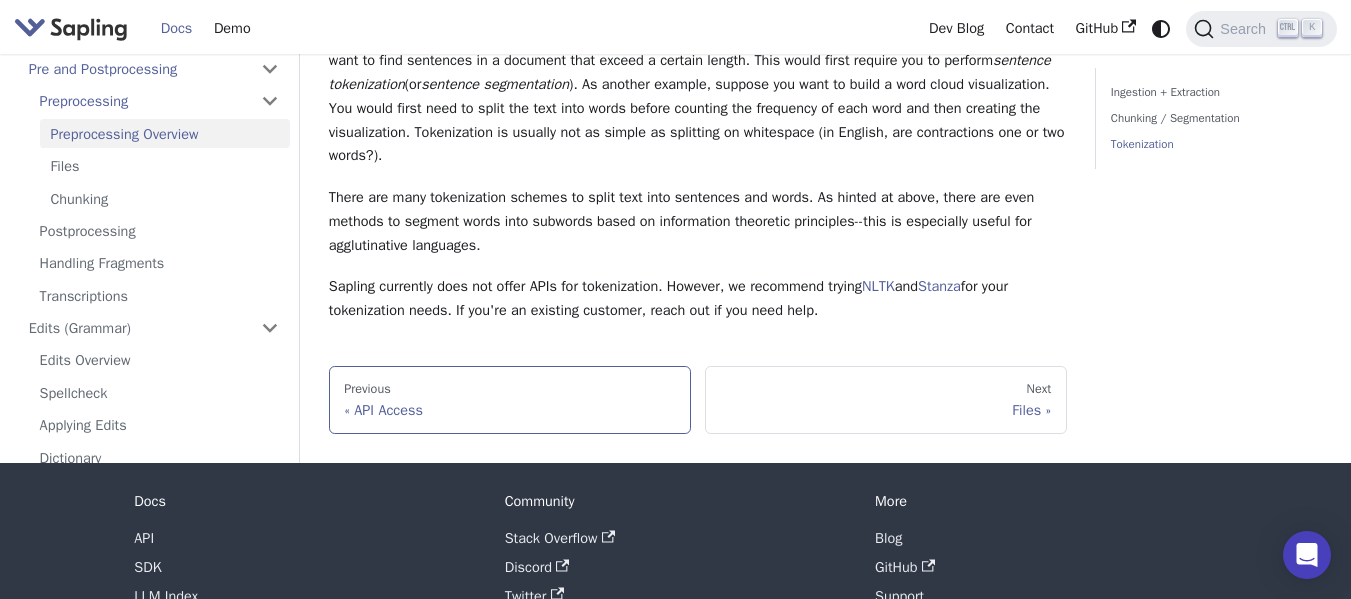 click on "API Access" at bounding box center (509, 410) 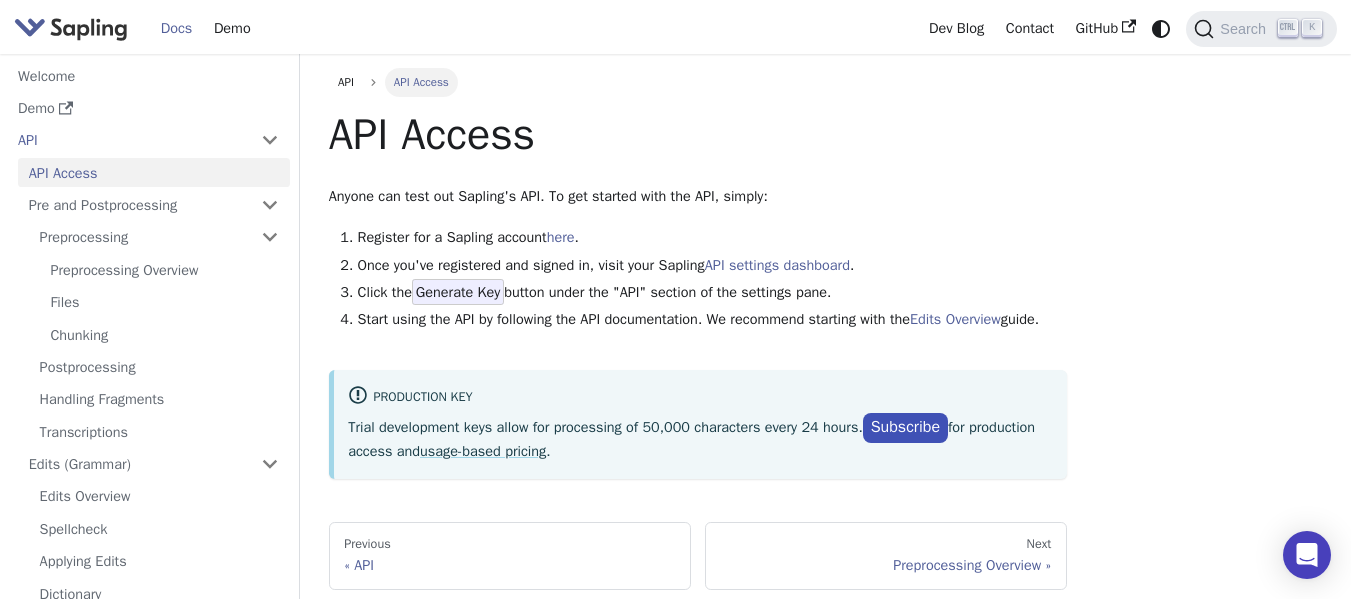 click on "Generate Key" at bounding box center [458, 292] 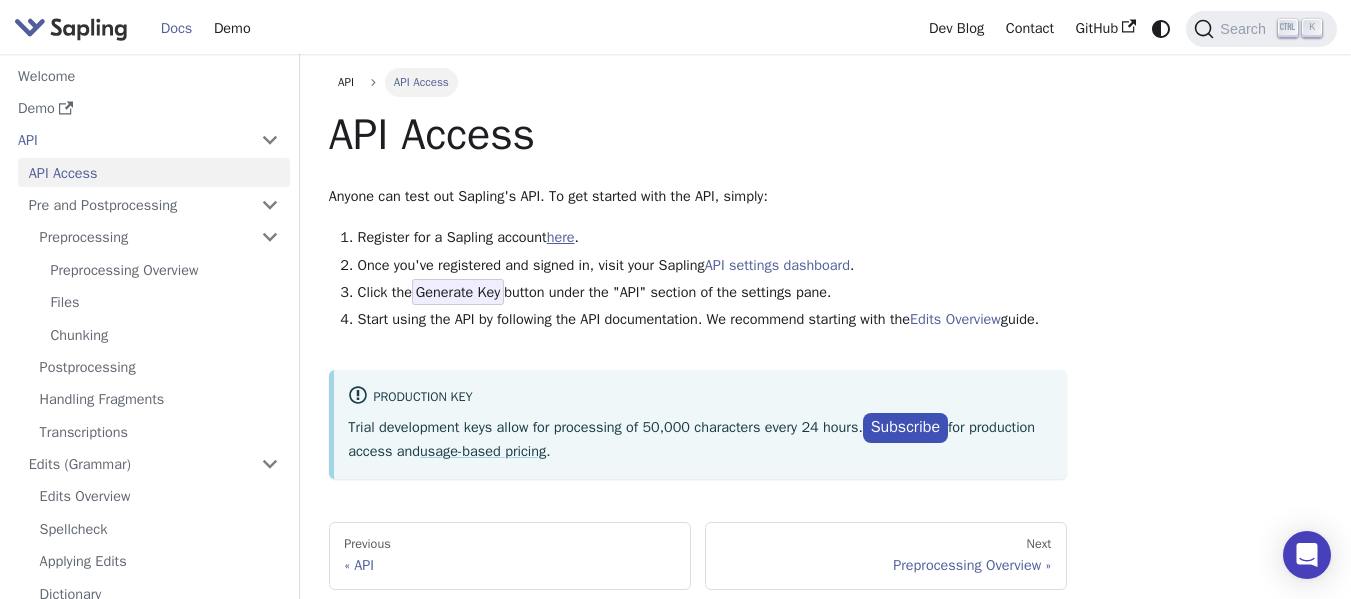 click on "here" at bounding box center (561, 237) 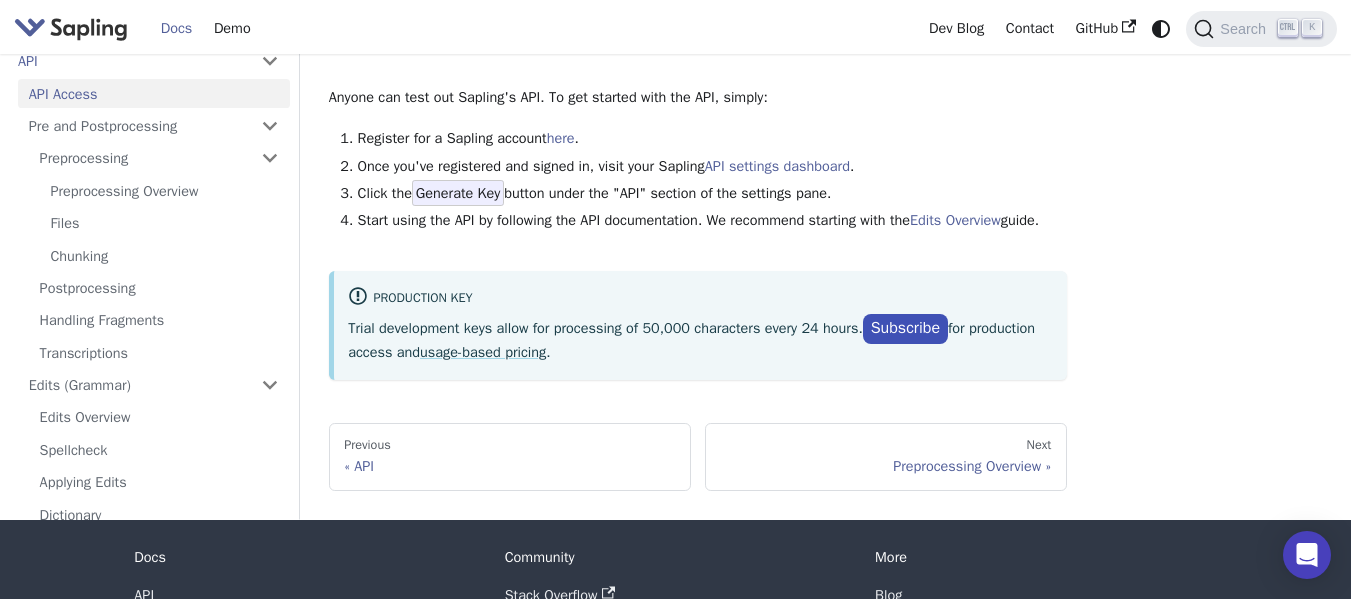 scroll, scrollTop: 232, scrollLeft: 0, axis: vertical 